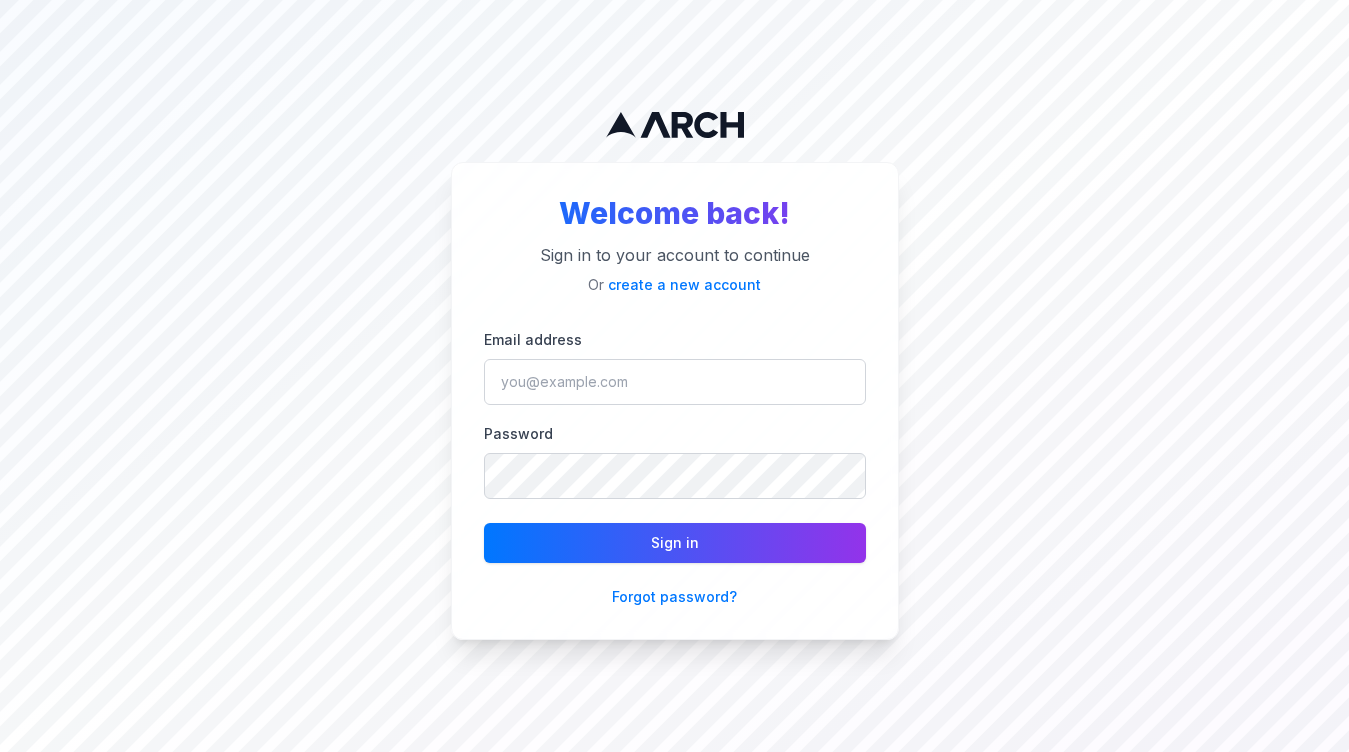 scroll, scrollTop: 0, scrollLeft: 0, axis: both 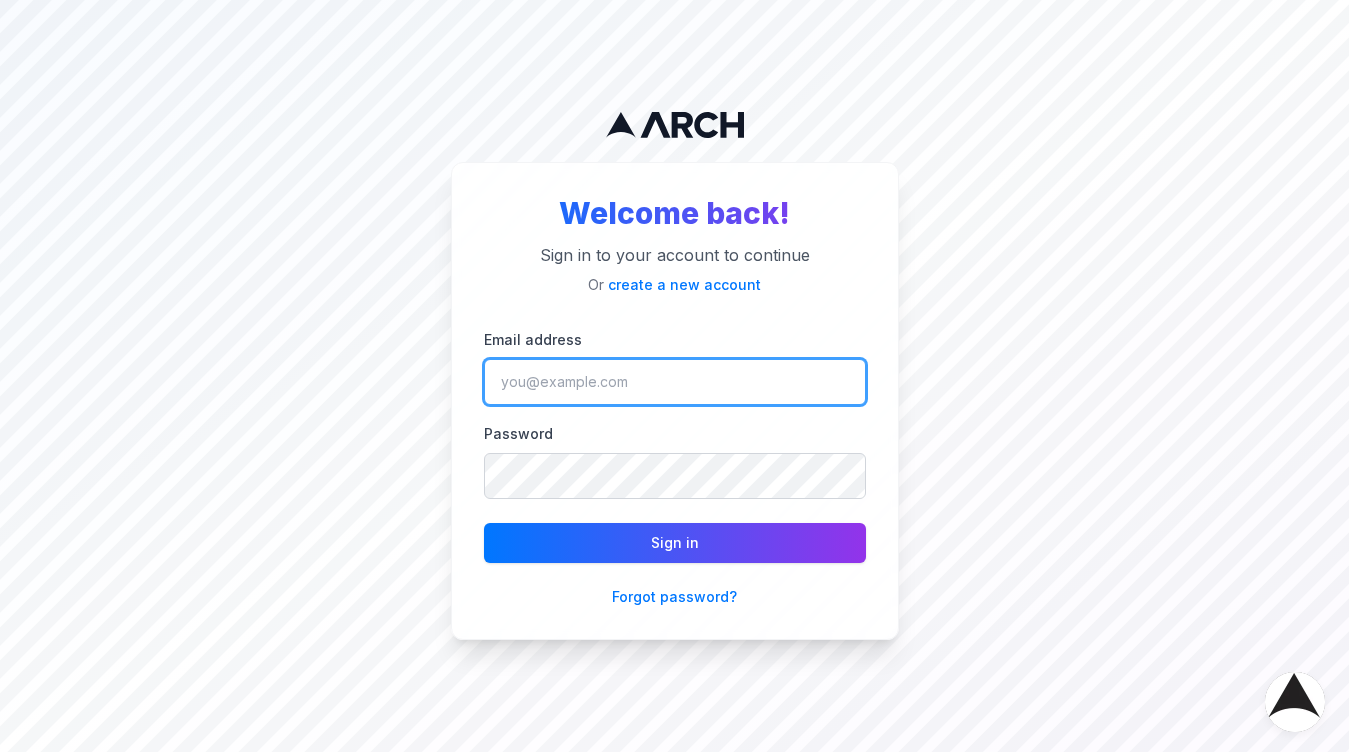 click on "Email address" at bounding box center [675, 382] 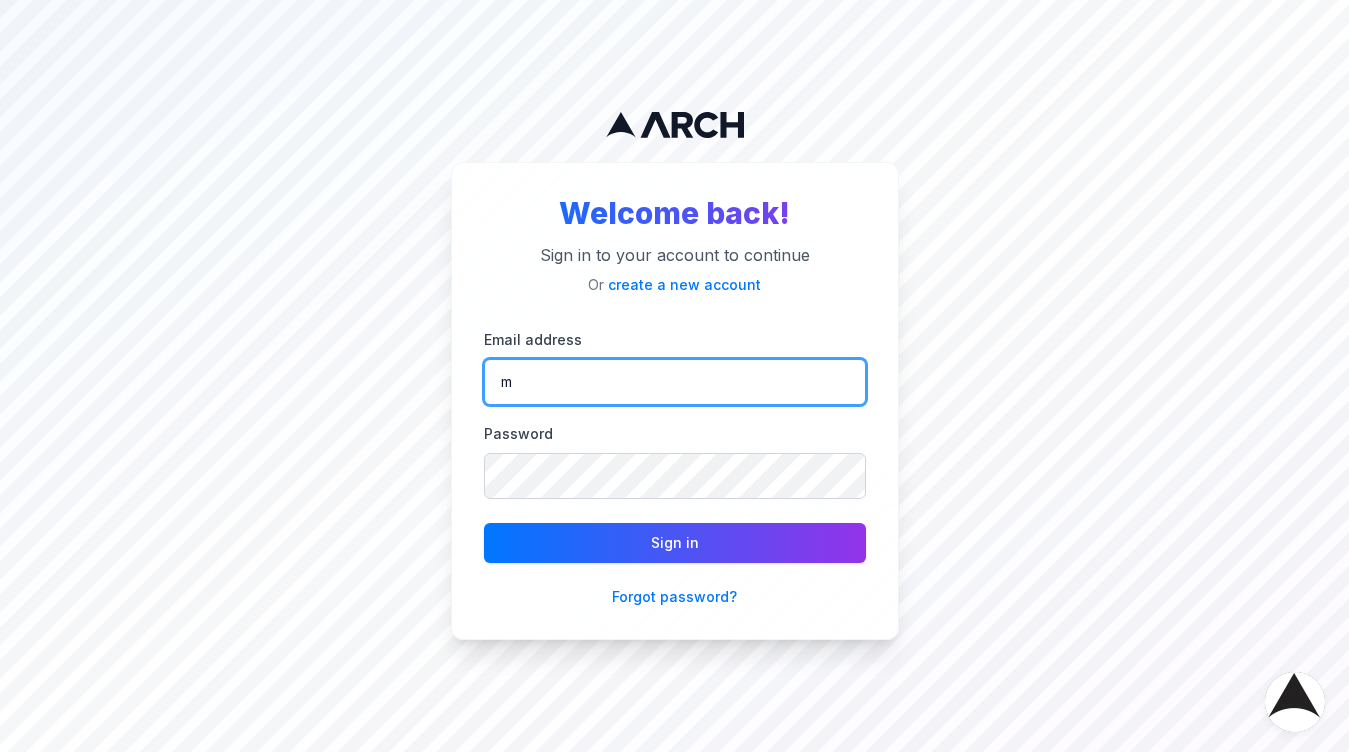 type on "[PERSON_NAME][EMAIL_ADDRESS][DOMAIN_NAME]" 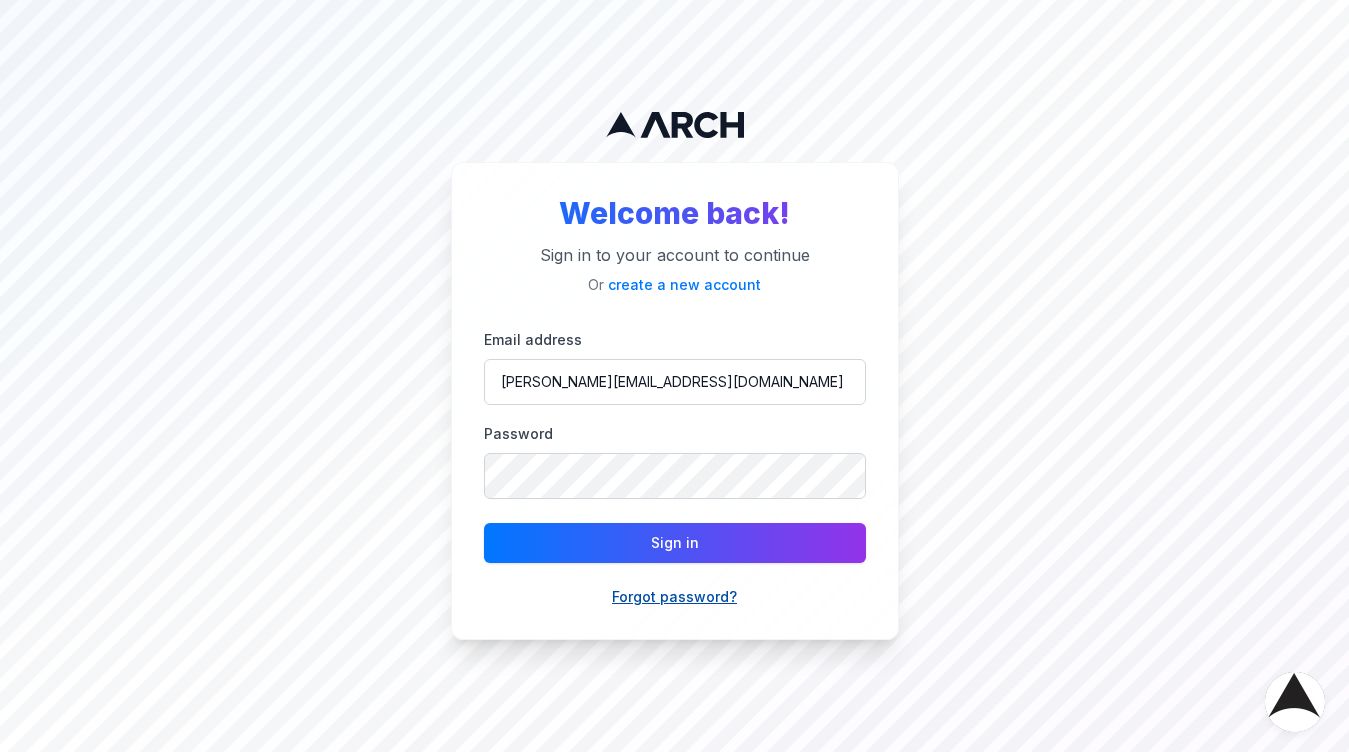 click on "Forgot password?" at bounding box center (674, 597) 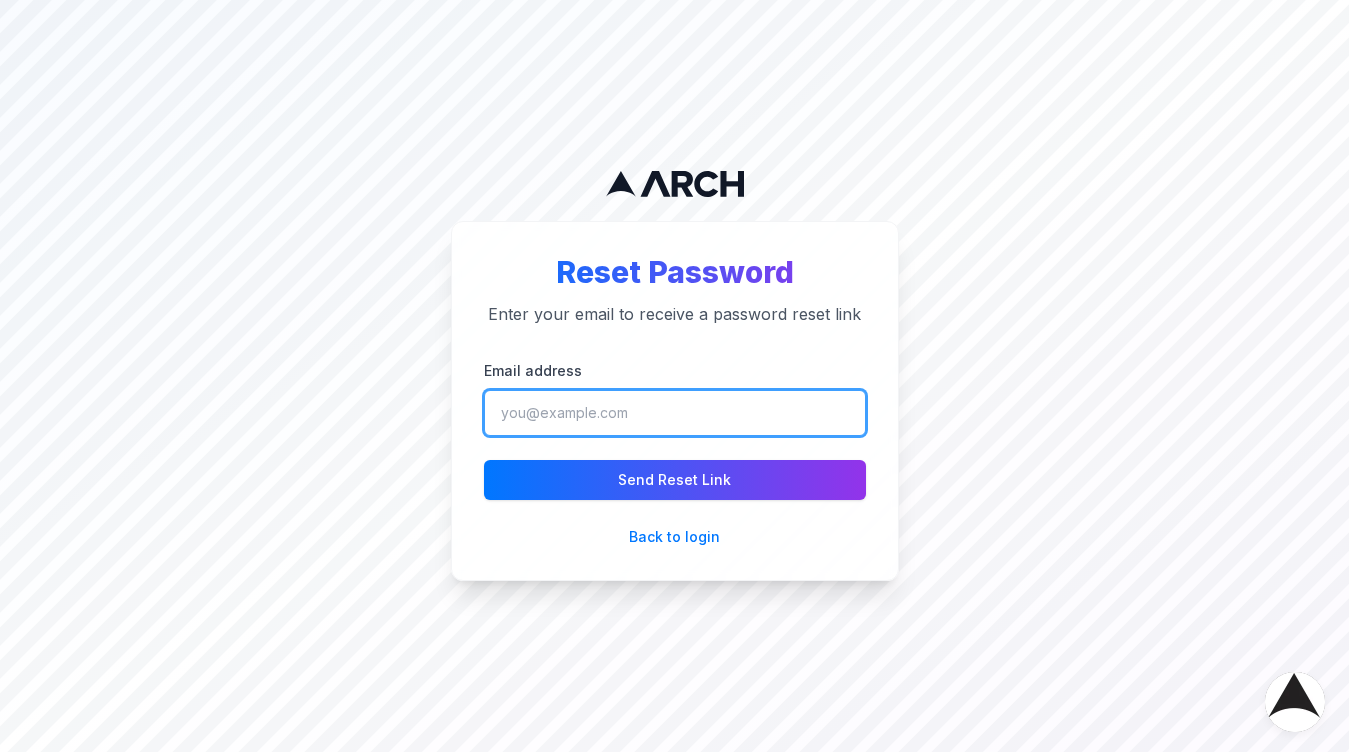 click on "Email address" at bounding box center [675, 413] 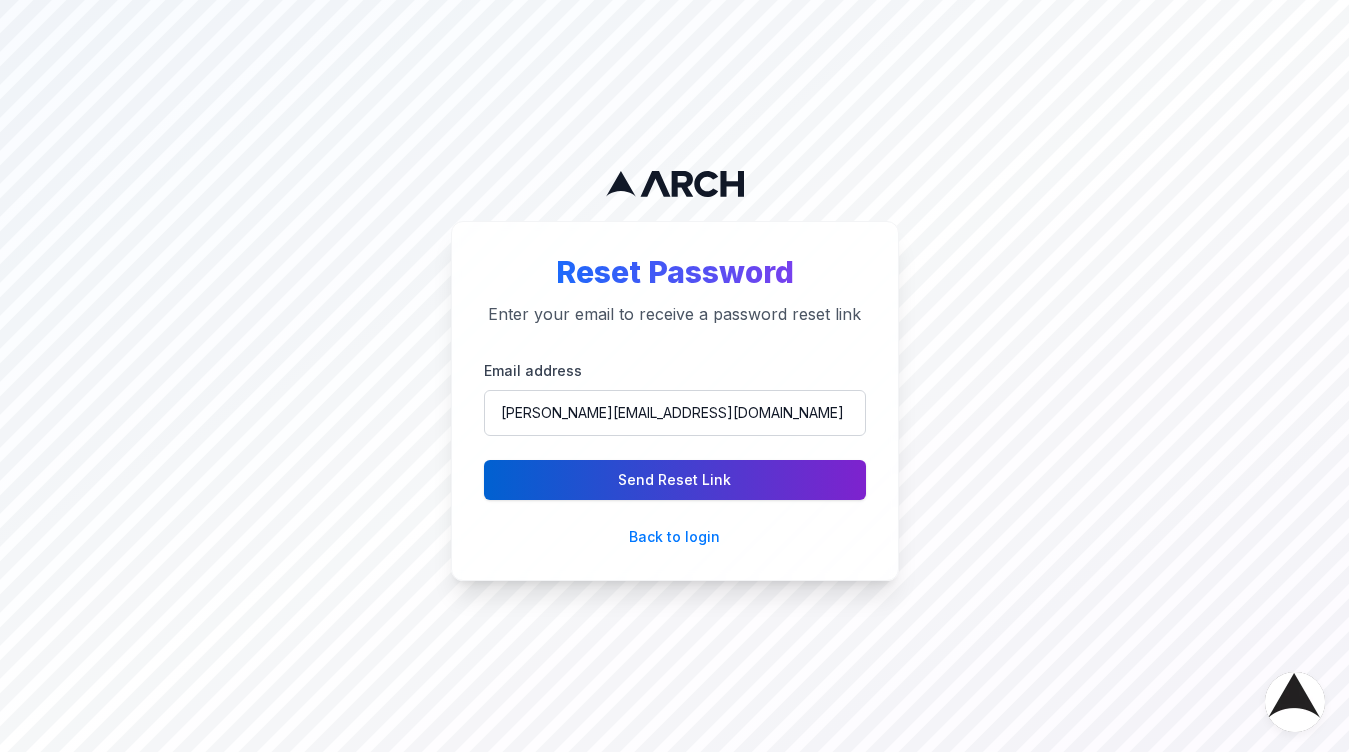 click on "Send Reset Link" at bounding box center [675, 480] 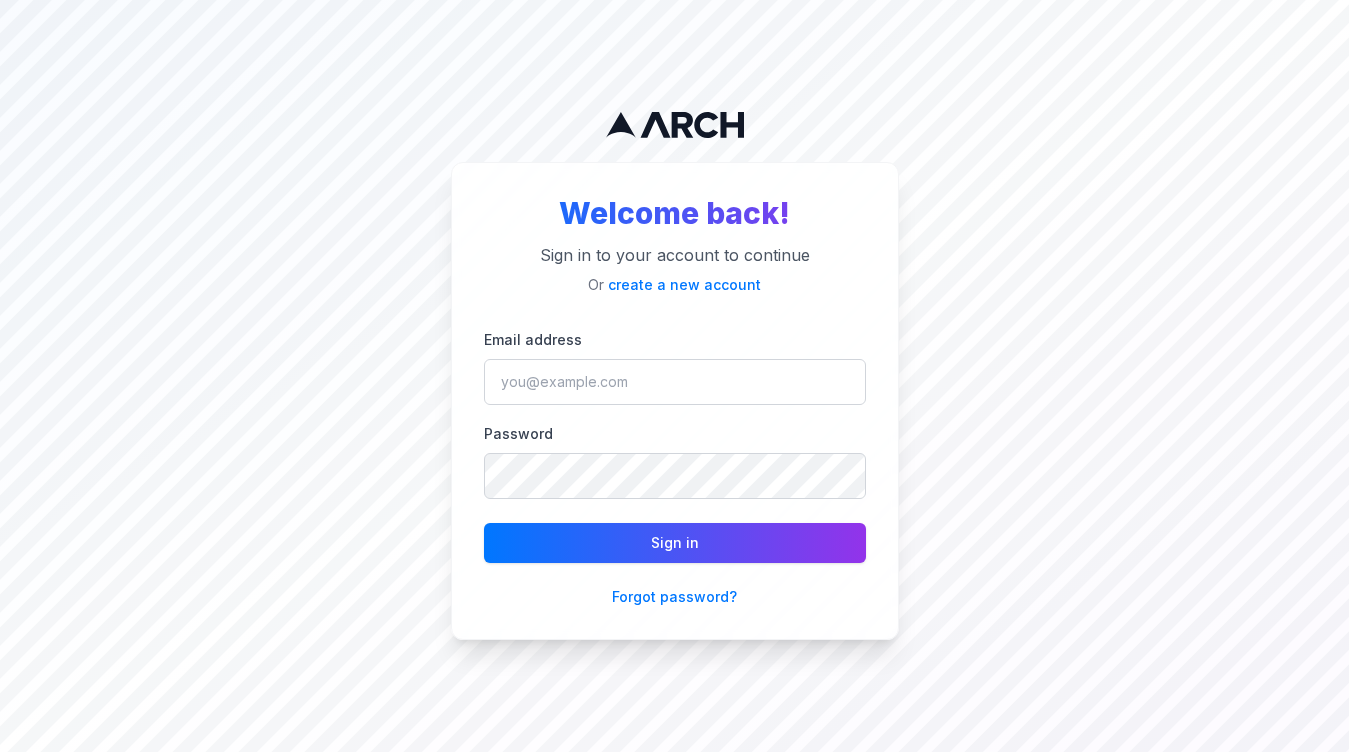 scroll, scrollTop: 0, scrollLeft: 0, axis: both 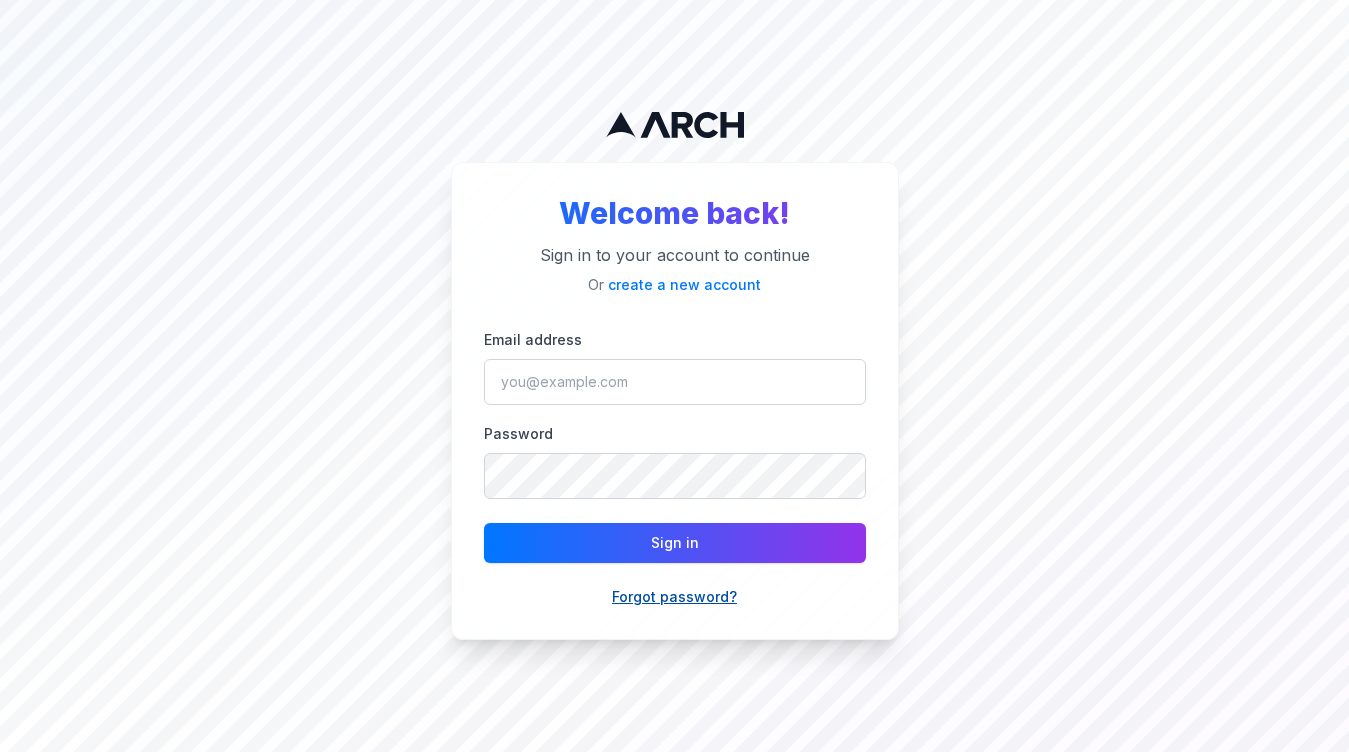 click on "Forgot password?" at bounding box center [674, 597] 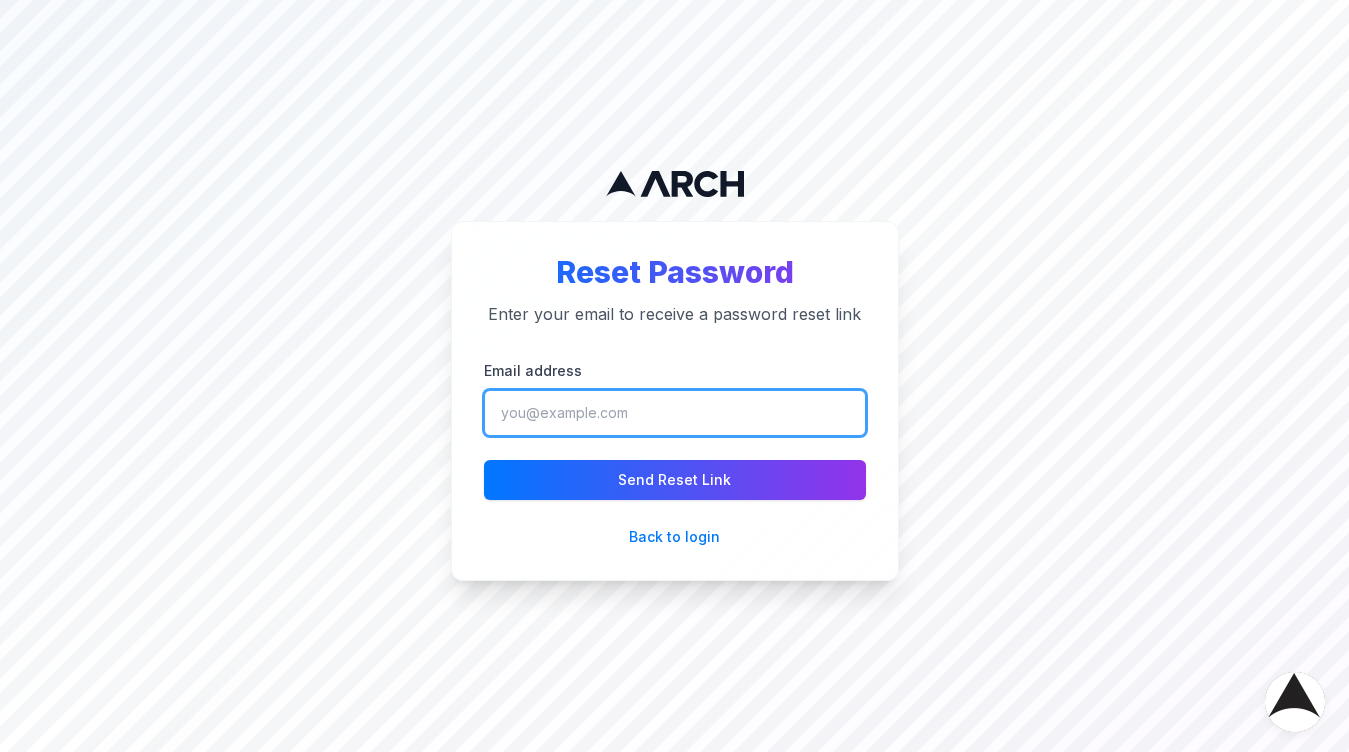 click on "Email address" at bounding box center (675, 413) 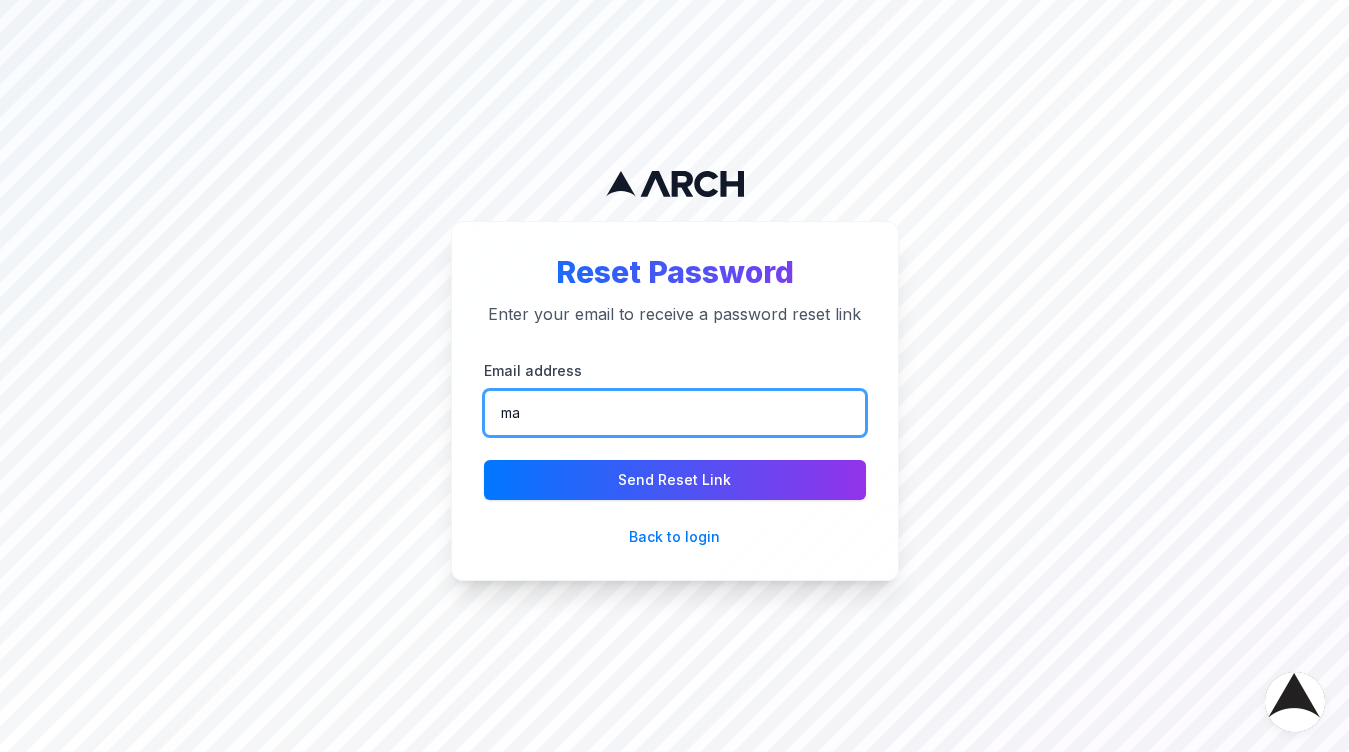 type on "[PERSON_NAME][EMAIL_ADDRESS][DOMAIN_NAME]" 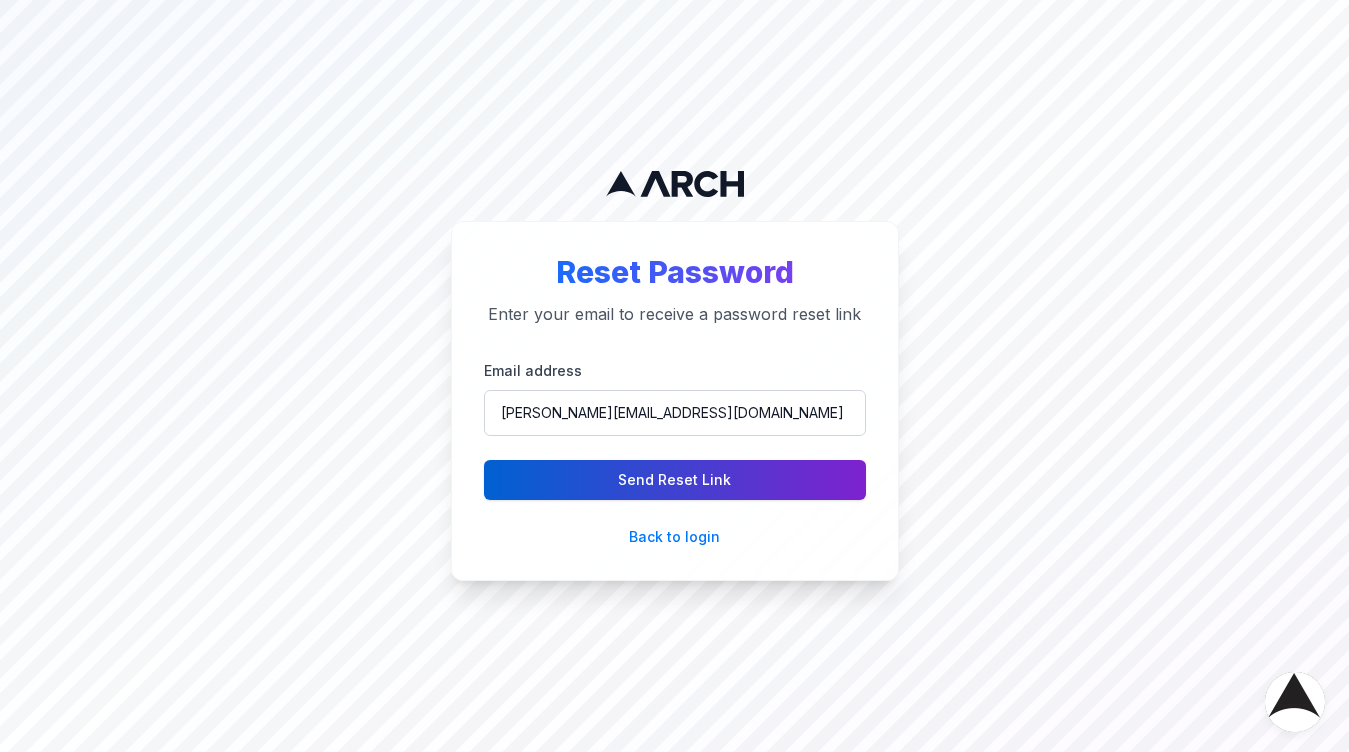 click on "Send Reset Link" at bounding box center [675, 480] 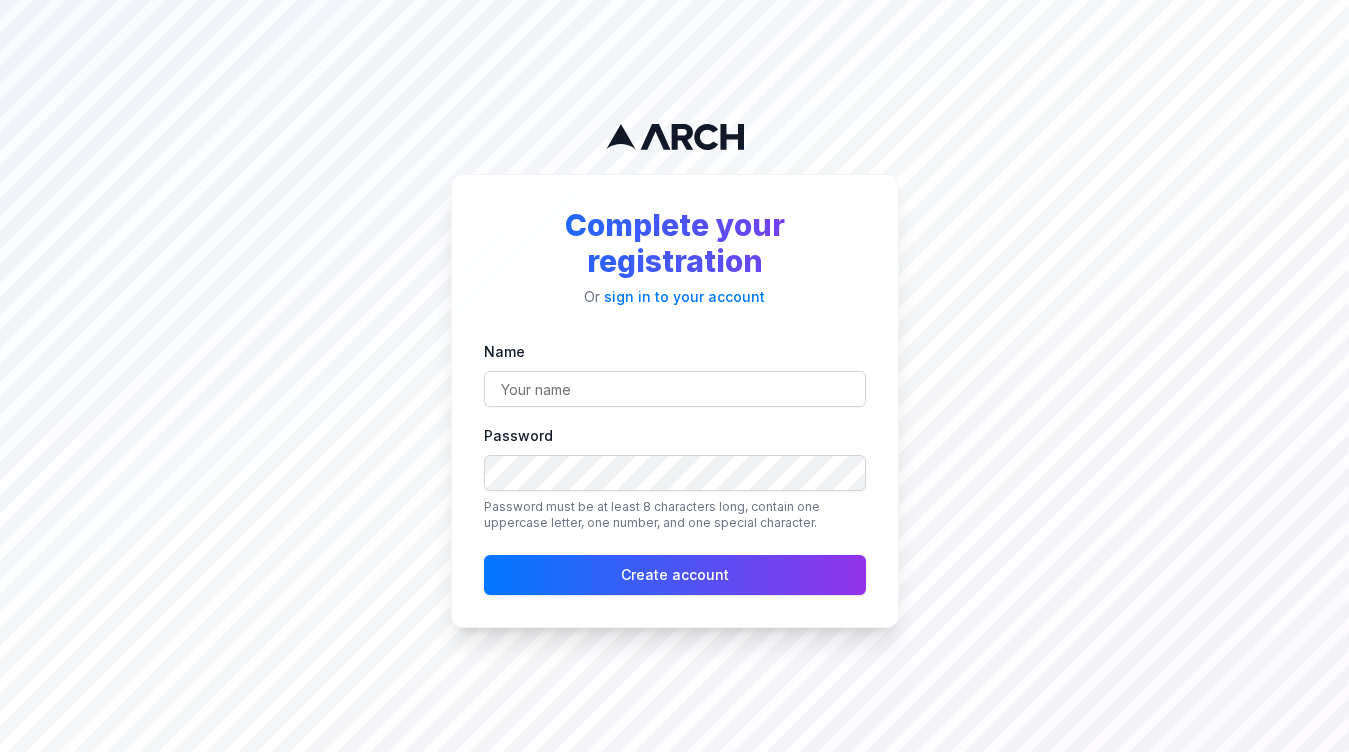scroll, scrollTop: 0, scrollLeft: 0, axis: both 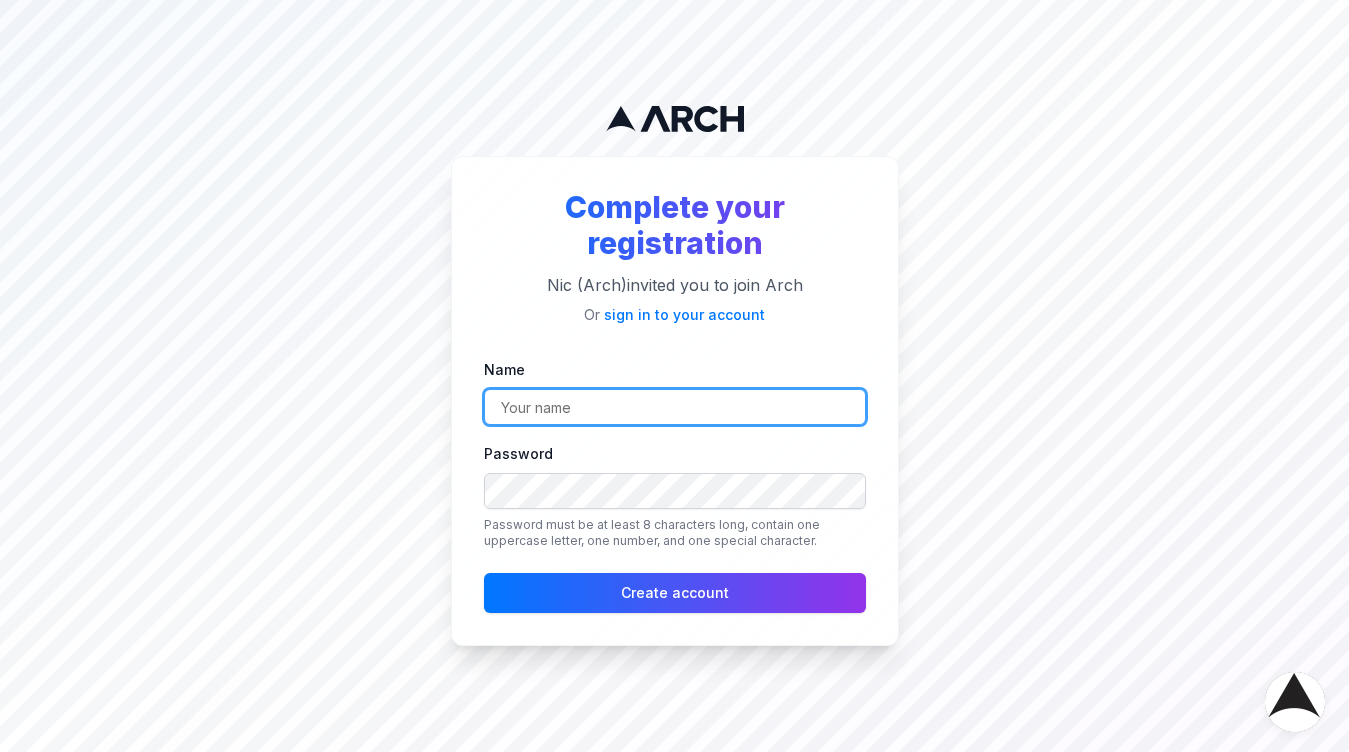 click on "Name" at bounding box center [675, 407] 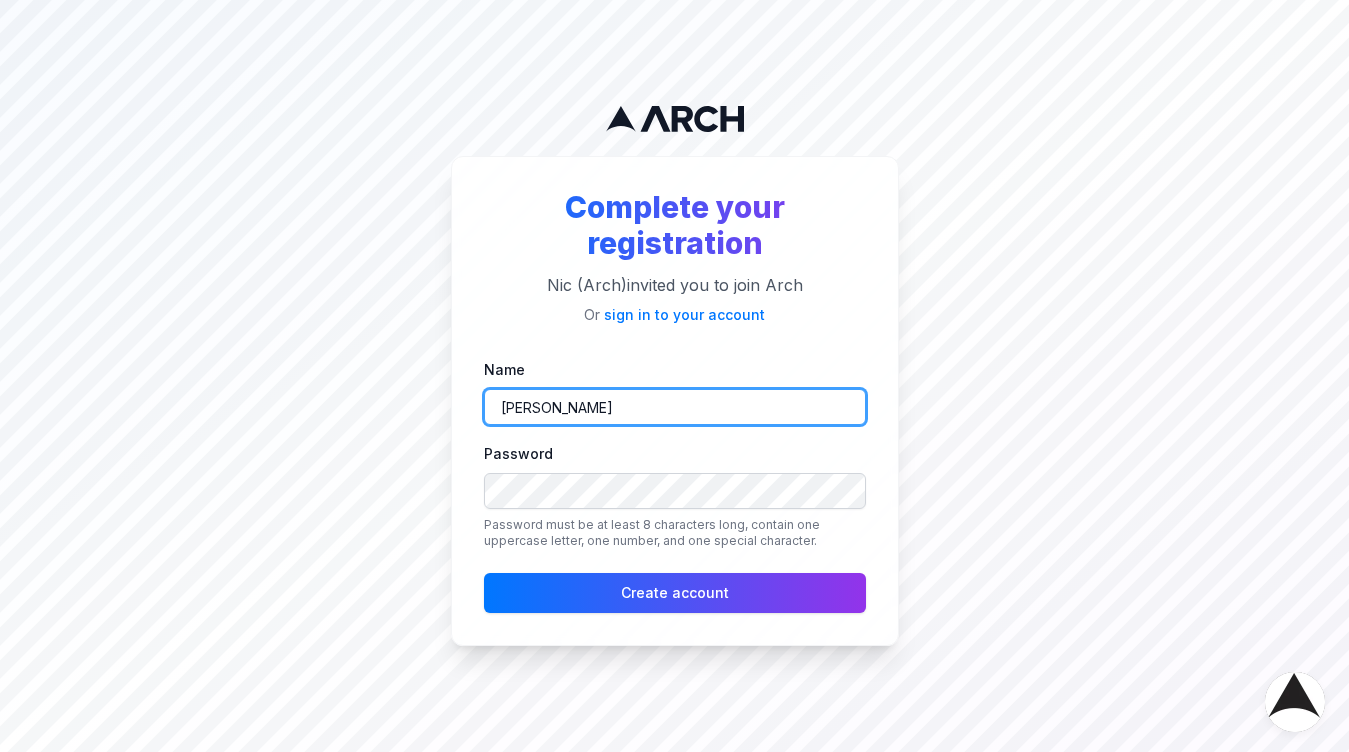 type on "[PERSON_NAME]" 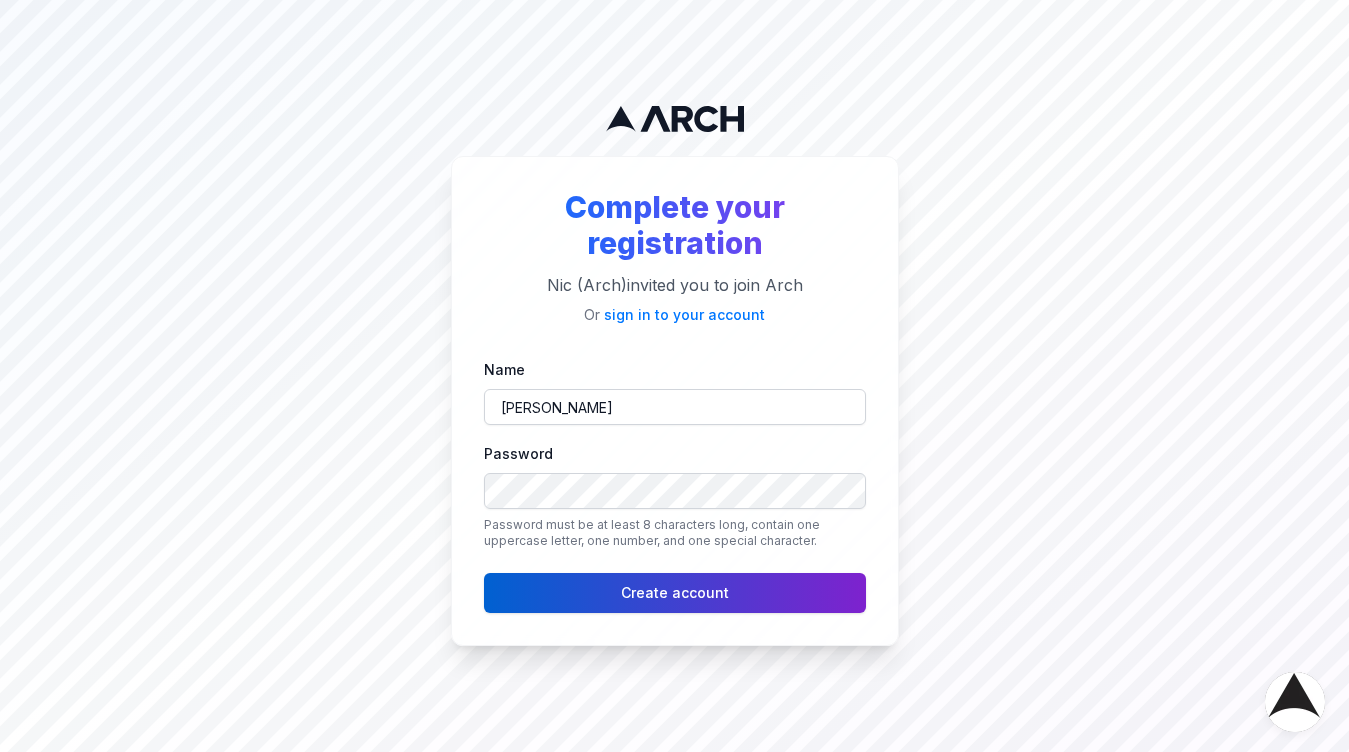 click on "Create account" at bounding box center [675, 593] 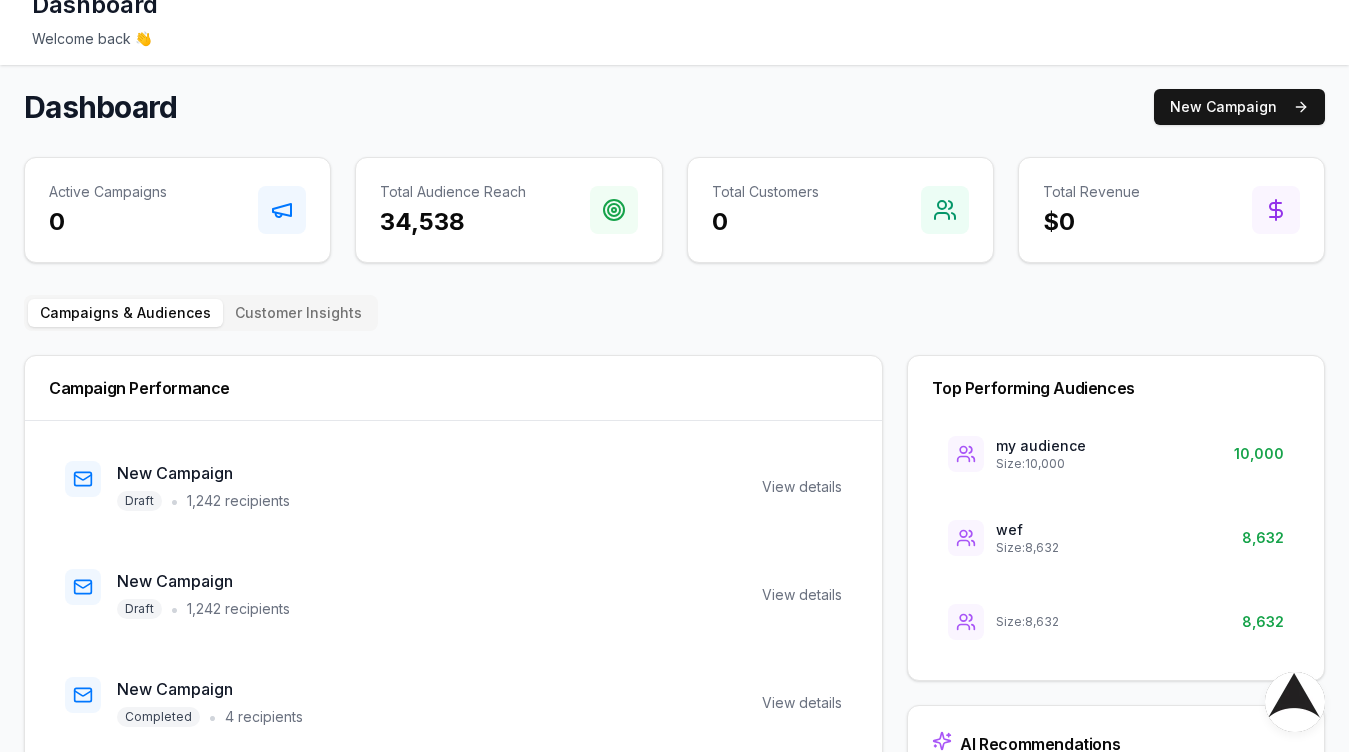 scroll, scrollTop: 0, scrollLeft: 0, axis: both 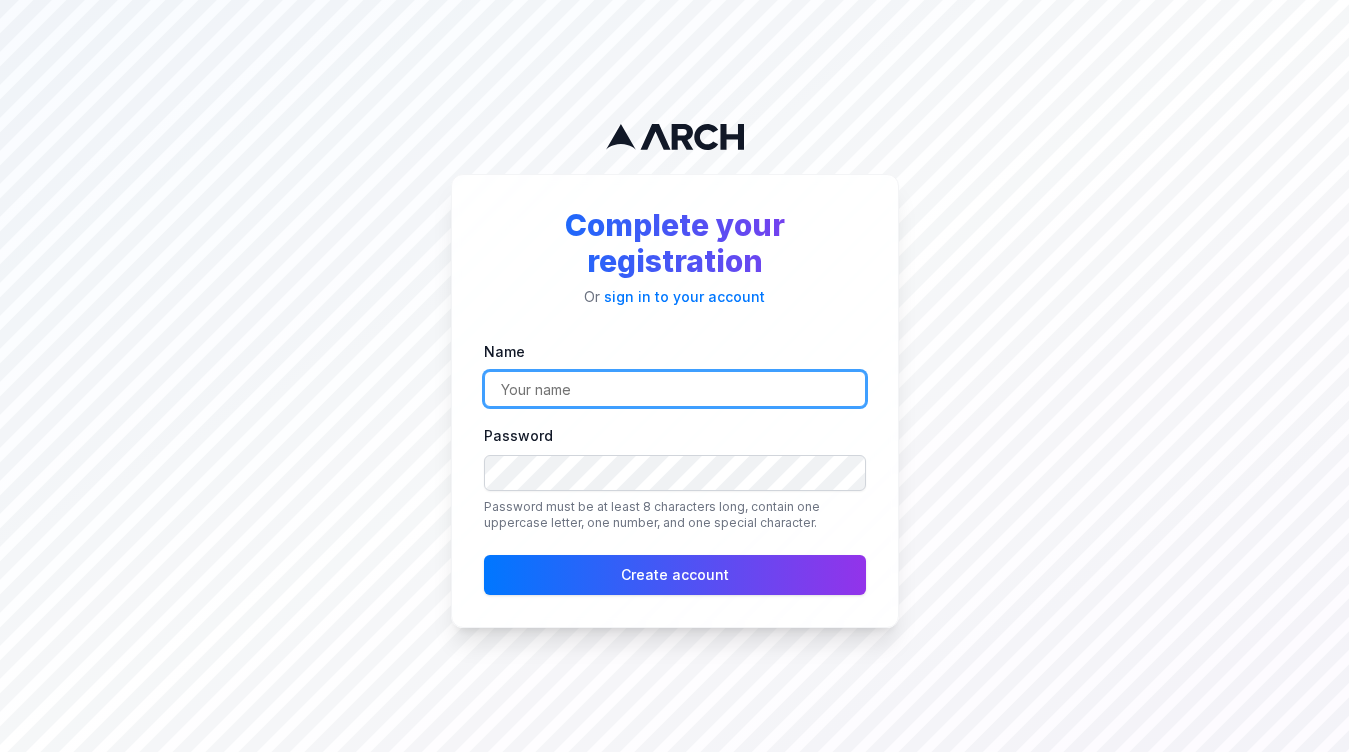 click on "Name" at bounding box center (675, 389) 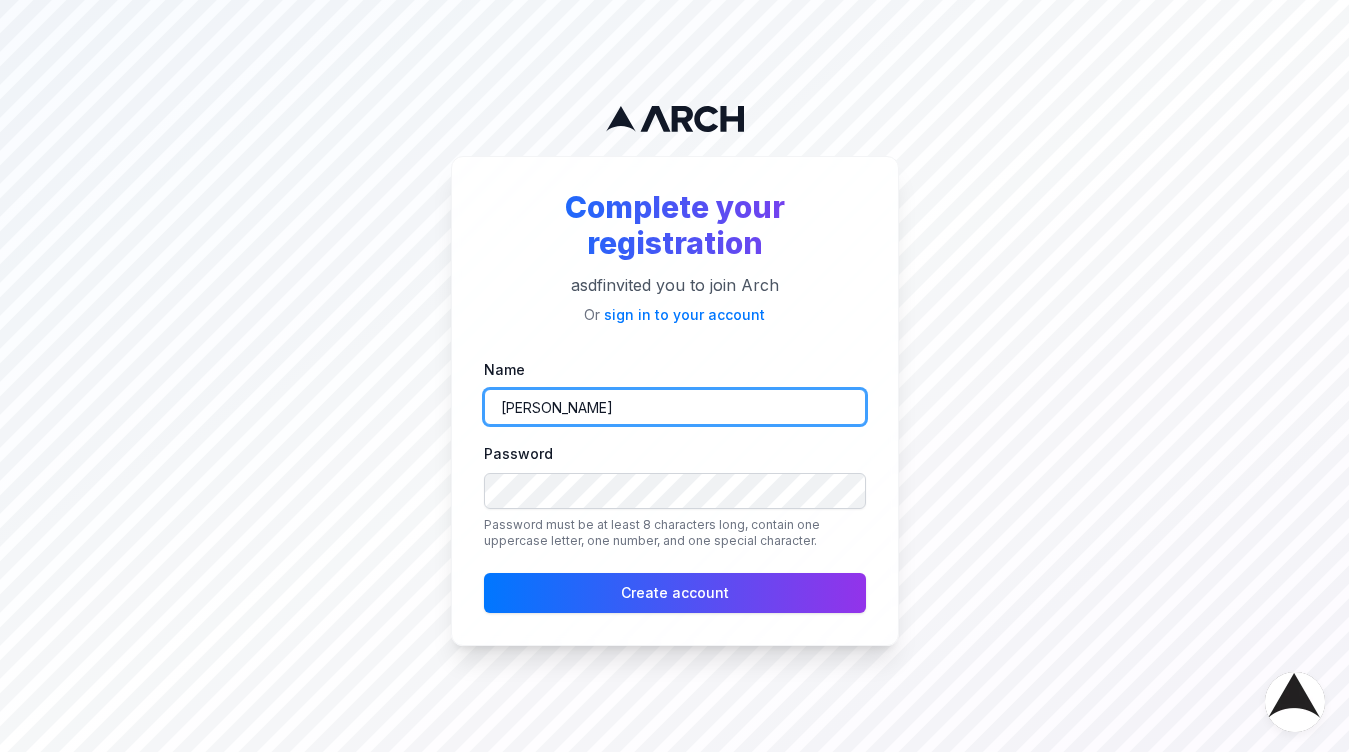 type on "Matthew Phinney" 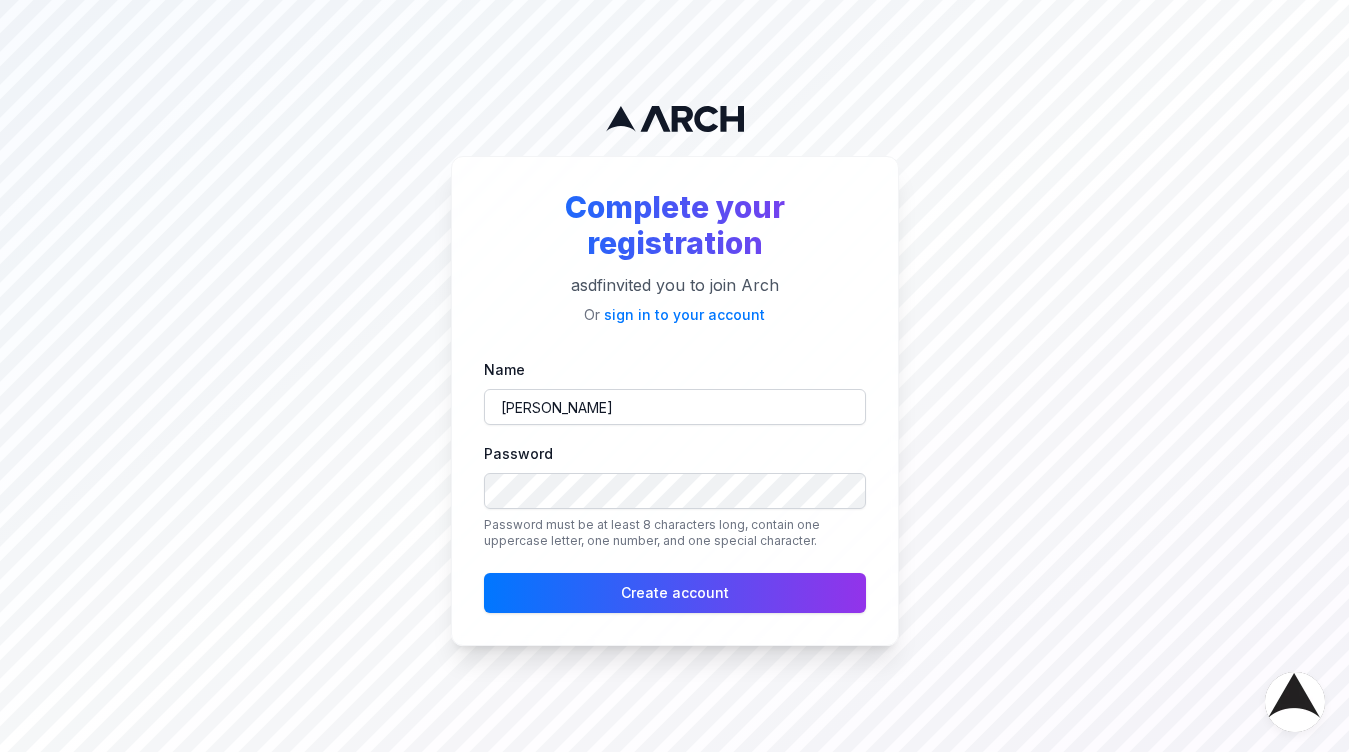 type 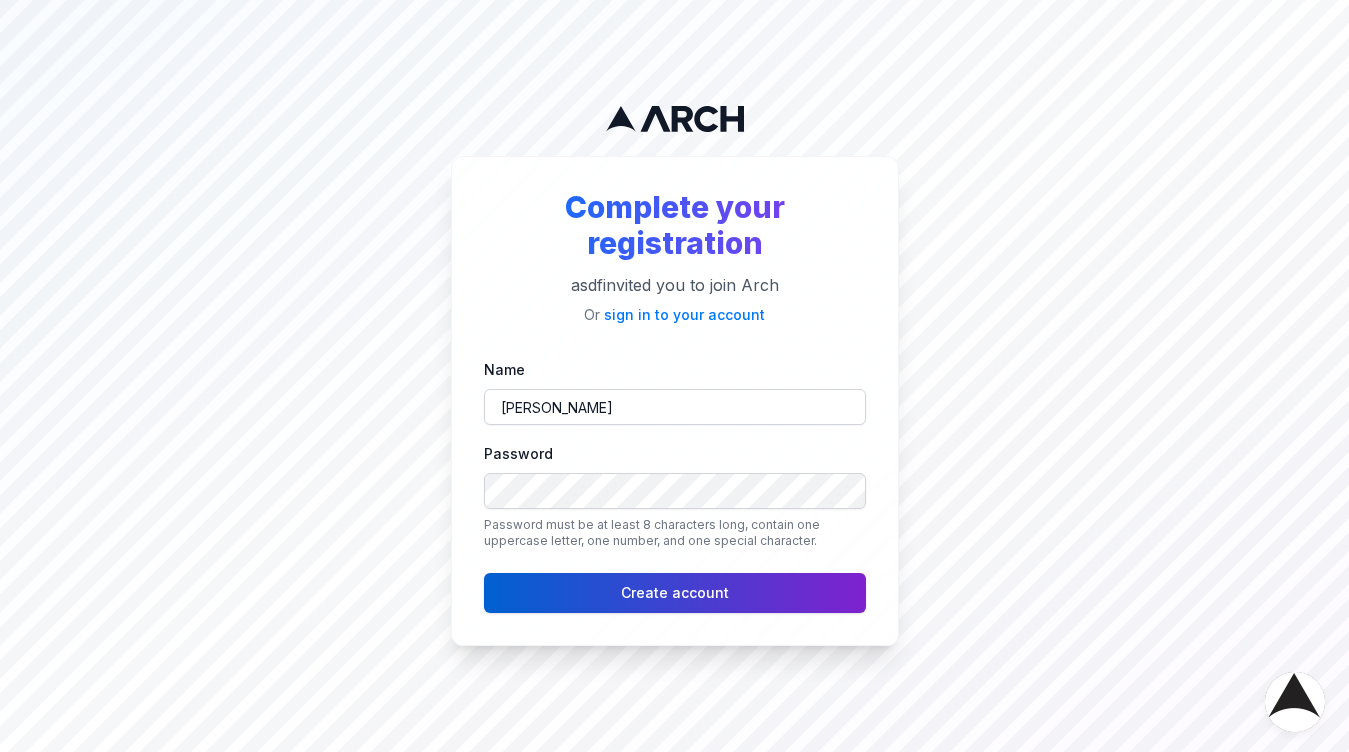 click on "Create account" at bounding box center (675, 593) 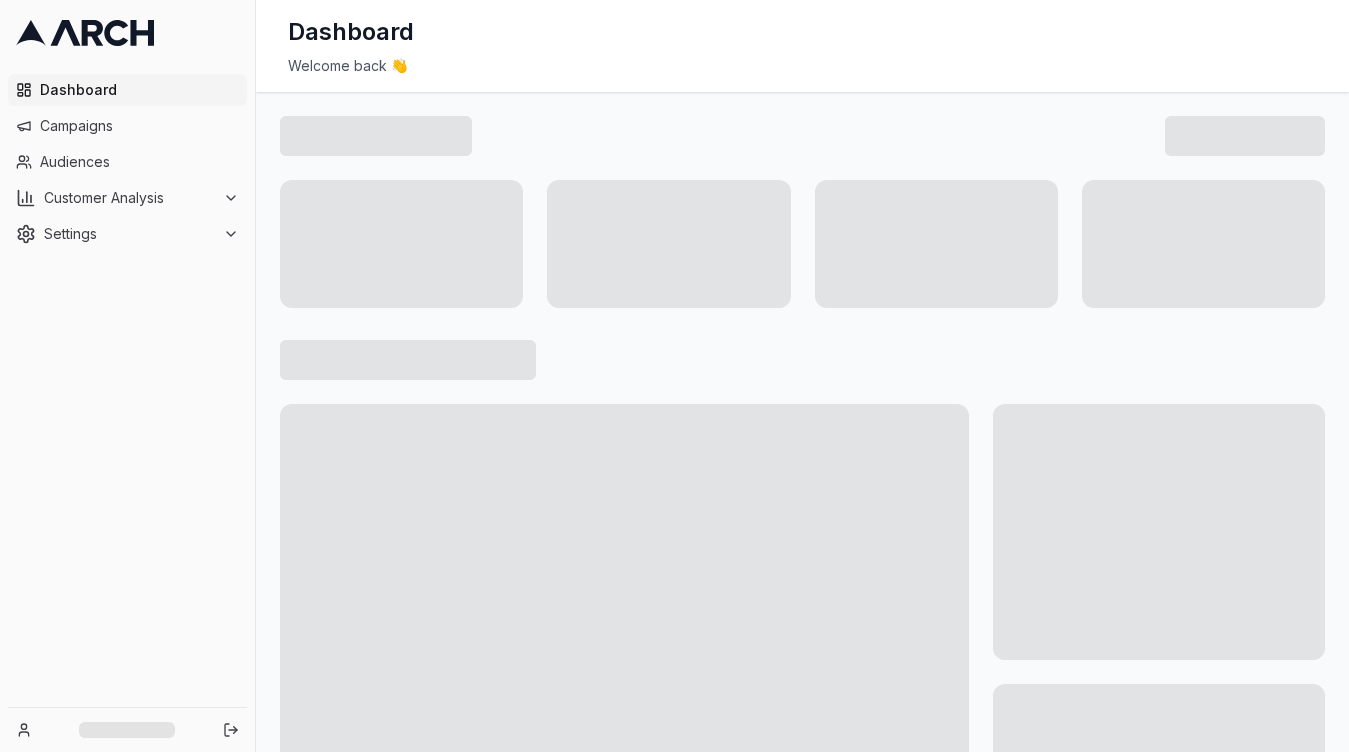scroll, scrollTop: 0, scrollLeft: 0, axis: both 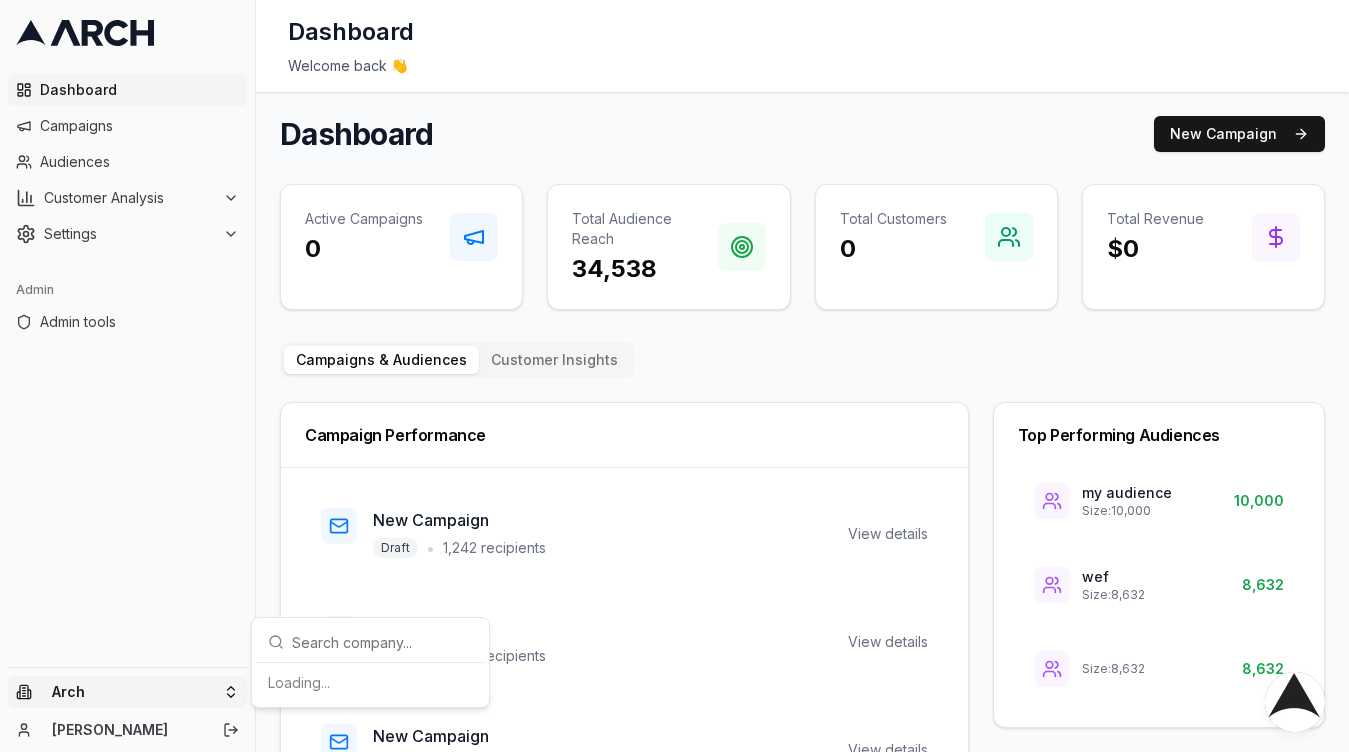 click on "Dashboard Campaigns Audiences Customer Analysis Settings Admin Admin tools Arch Matthew Phinney Dashboard Welcome back 👋 Dashboard New Campaign  Active Campaigns 0 Total Audience Reach 34,538 Total Customers 0 Total Revenue $0 Campaigns & Audiences Customer Insights Campaign Performance New Campaign Draft • 1,242   recipients View details New Campaign Draft • 1,242   recipients View details New Campaign Completed • 4   recipients View details Top Performing Audiences my audience Size:  10,000 10,000 wef Size:  8,632 8,632 Size:  8,632 8,632 AI Recommendations AI-powered recommendations will be available soon. These insights will help you optimize your campaigns based on performance data. Loading..." at bounding box center (674, 376) 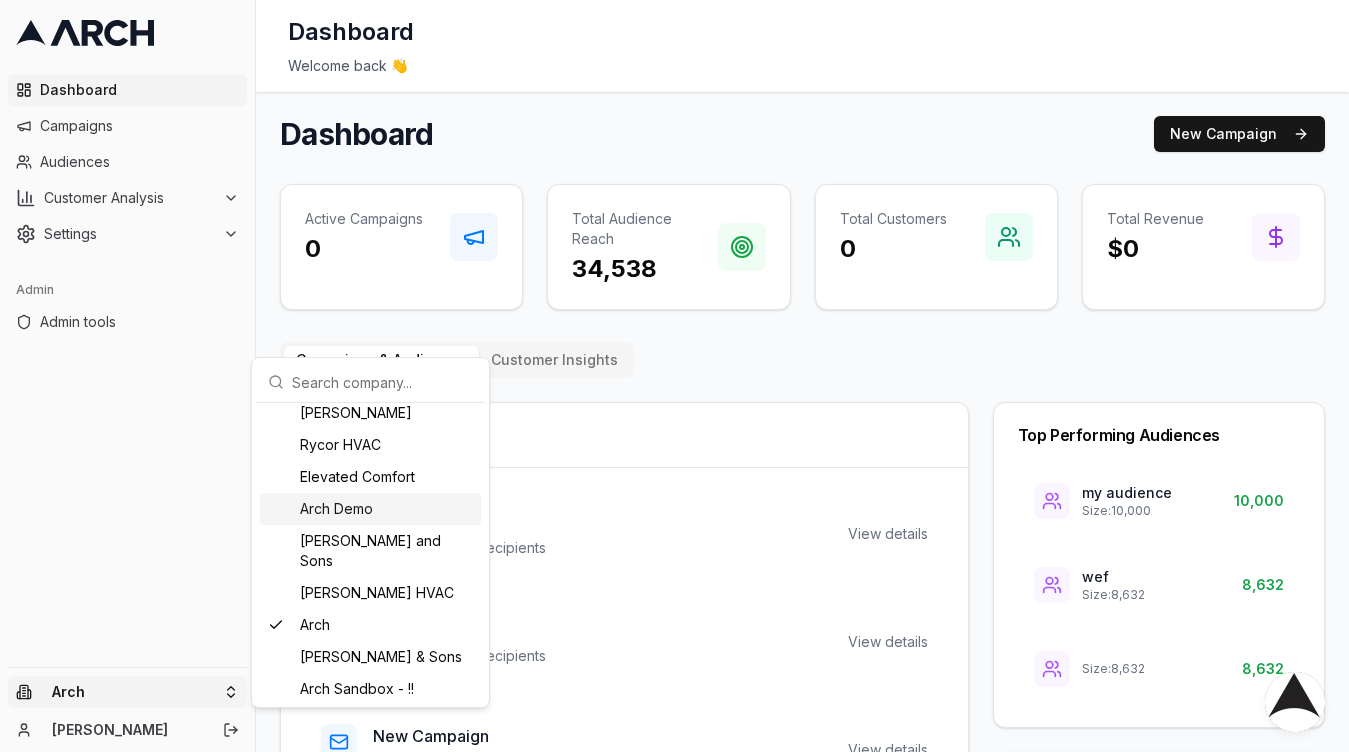 scroll, scrollTop: 396, scrollLeft: 0, axis: vertical 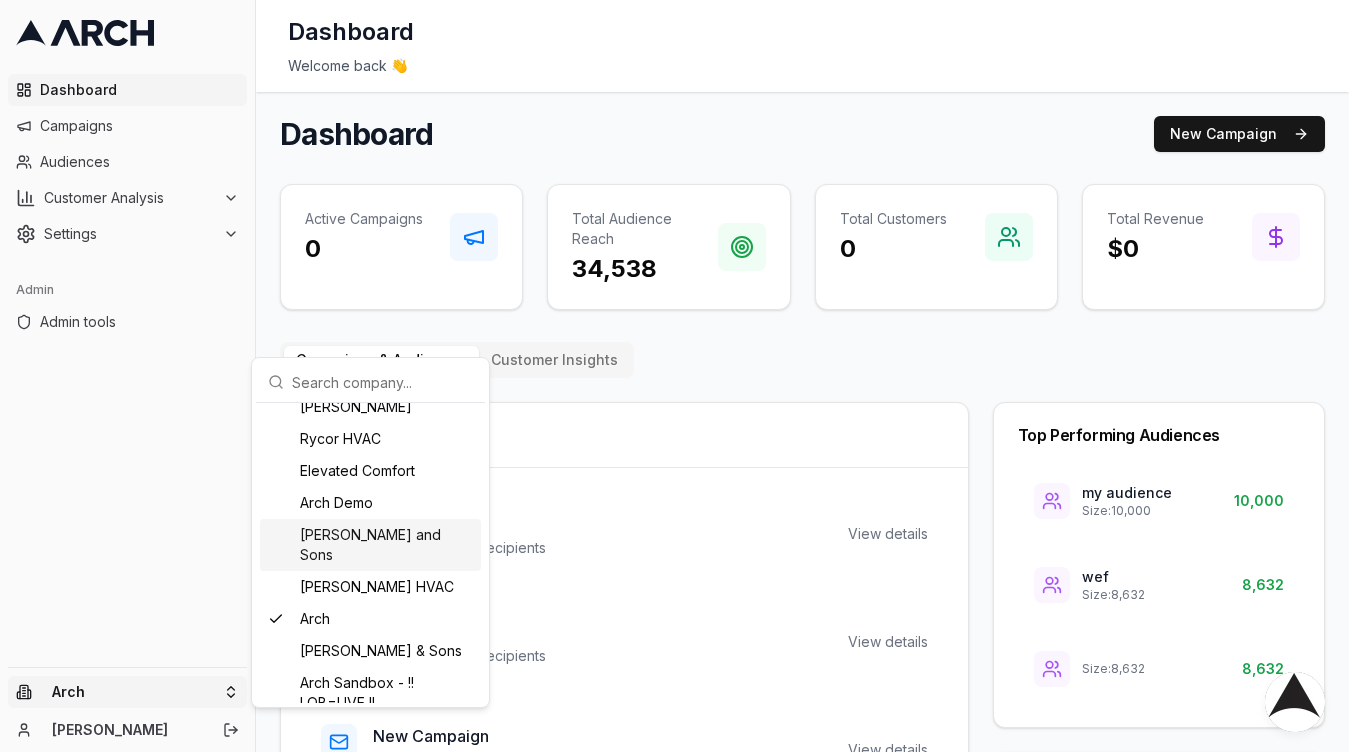 click on "[PERSON_NAME] and Sons" at bounding box center [370, 545] 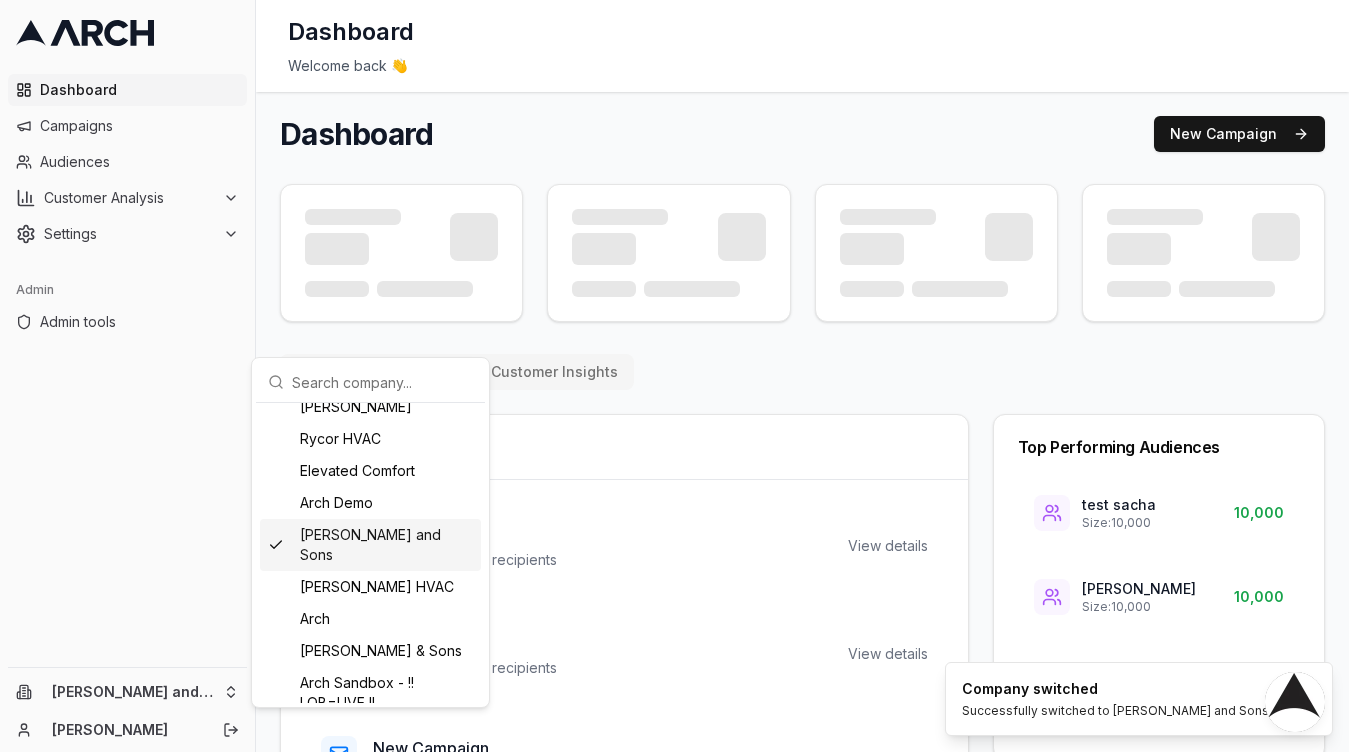 click at bounding box center [802, 253] 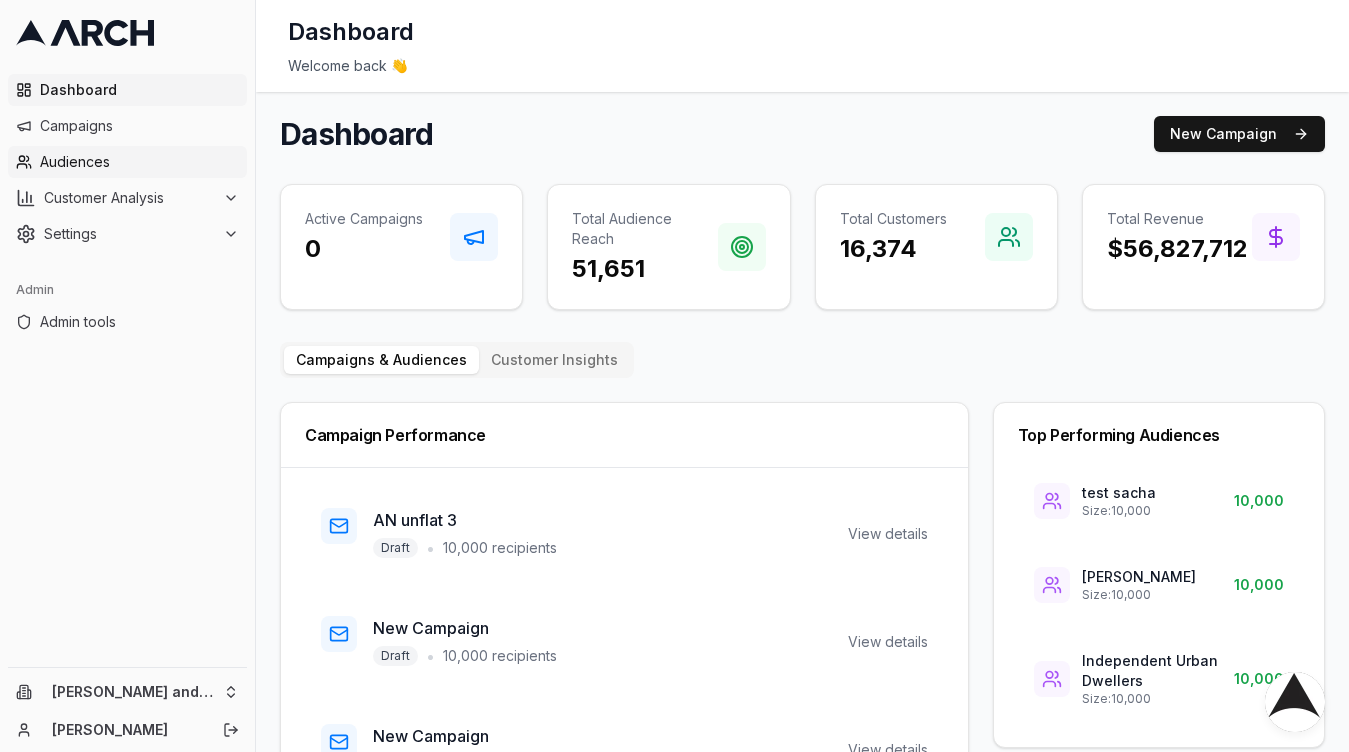click on "Audiences" at bounding box center (127, 162) 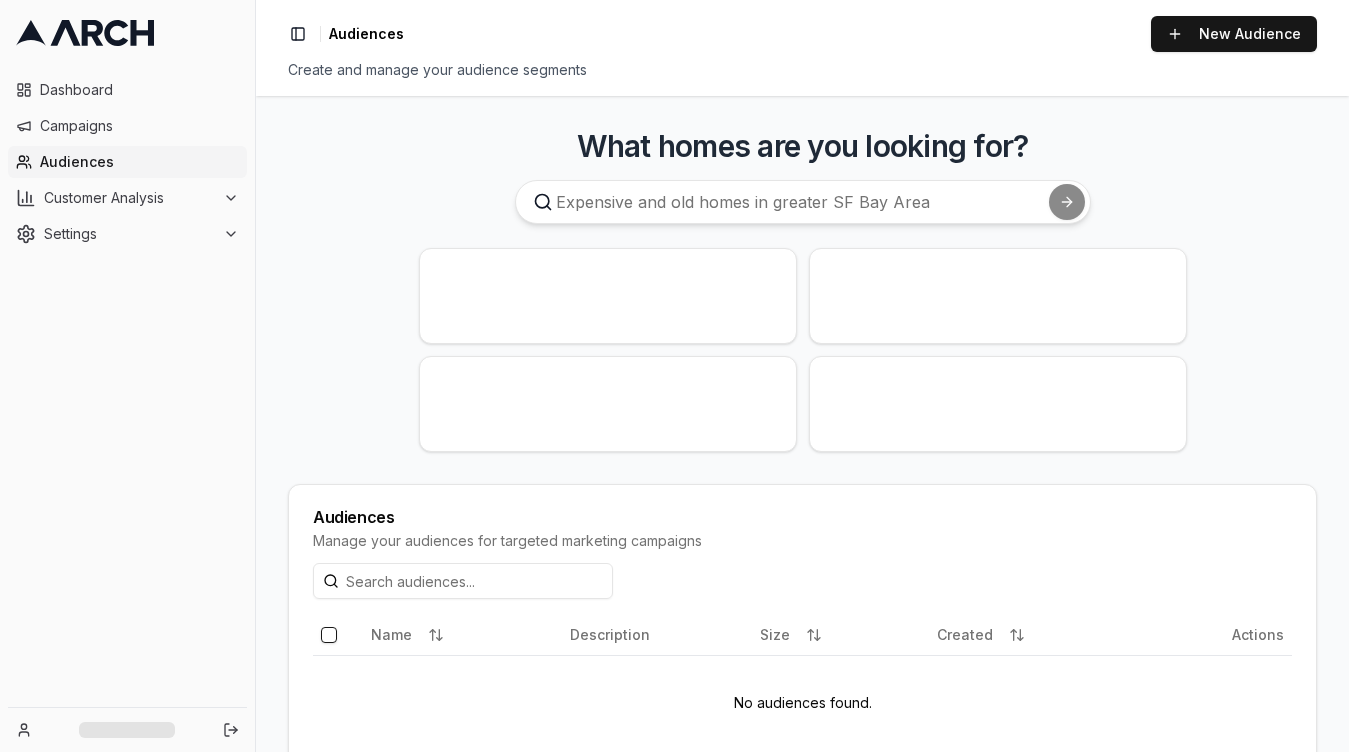 scroll, scrollTop: 0, scrollLeft: 0, axis: both 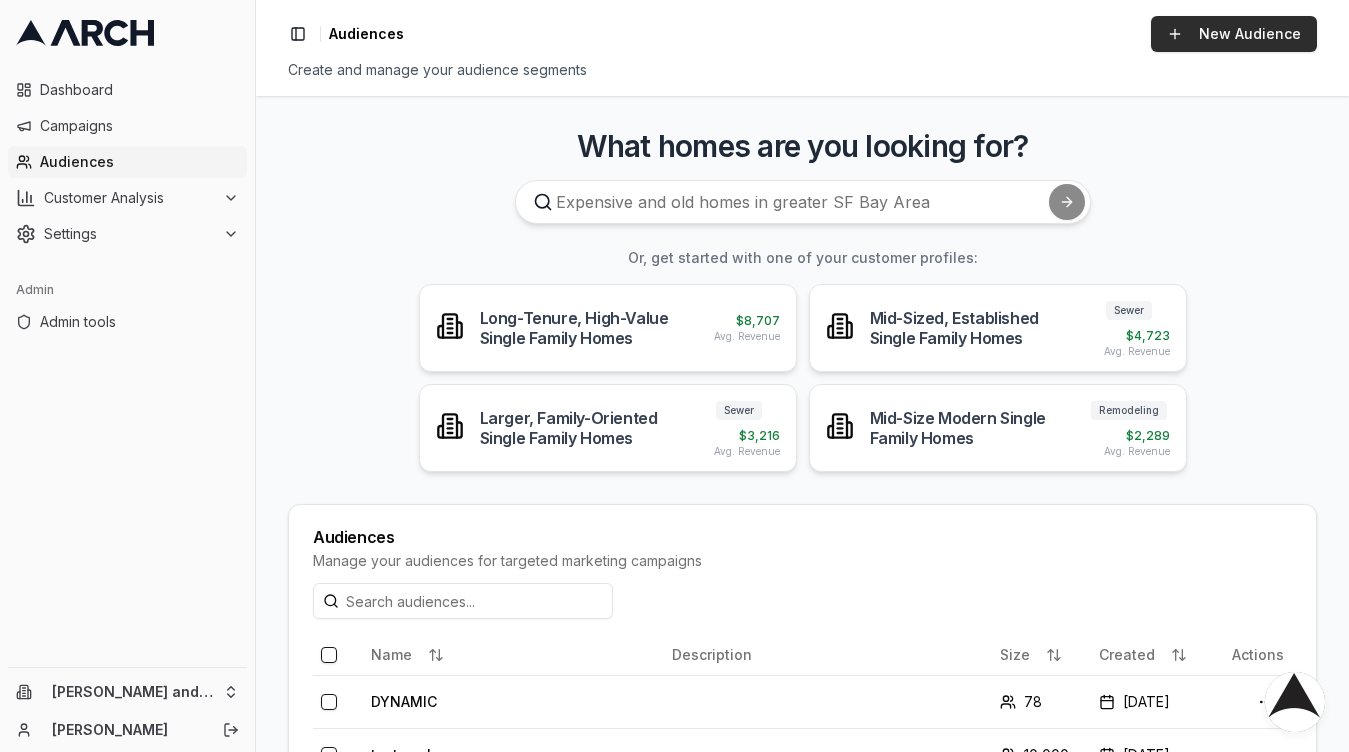 click on "New Audience" at bounding box center [1234, 34] 